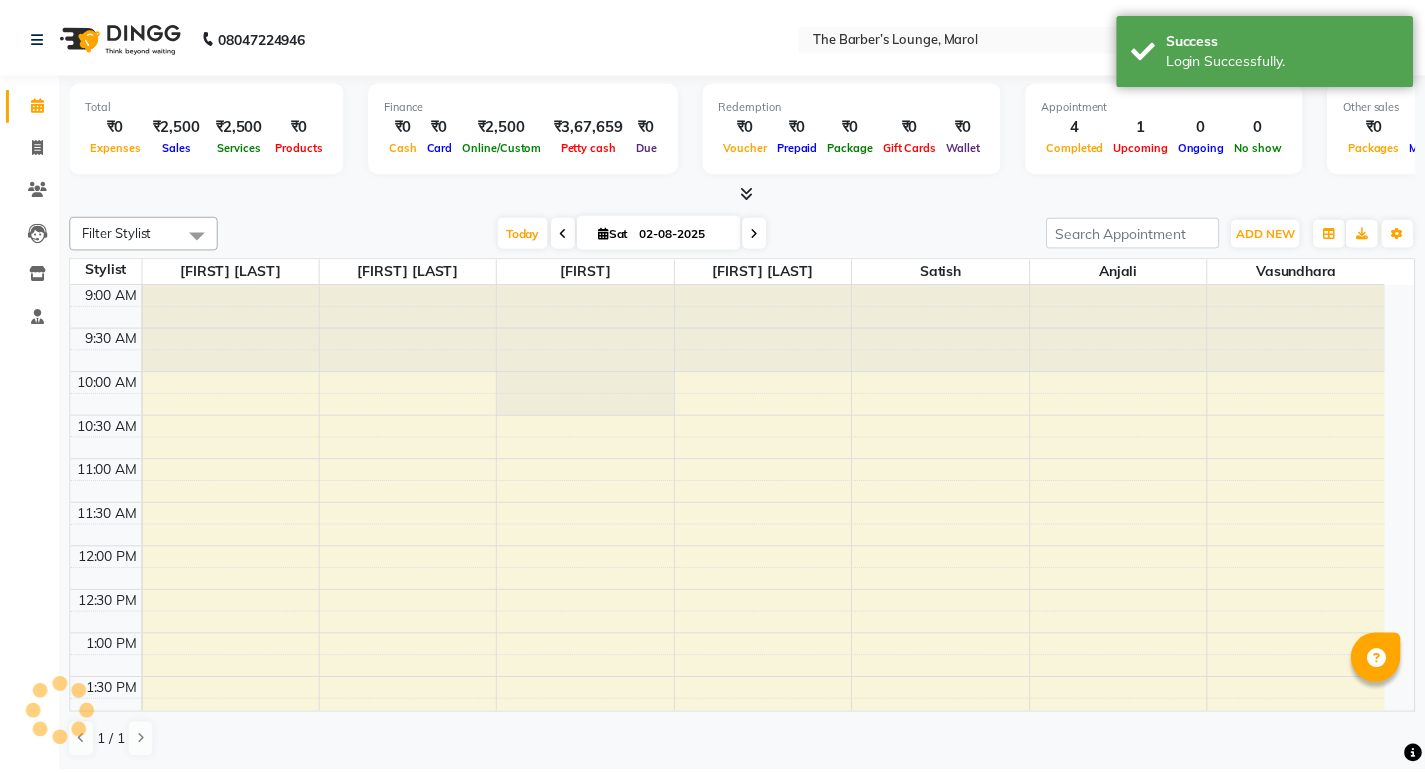 scroll, scrollTop: 0, scrollLeft: 0, axis: both 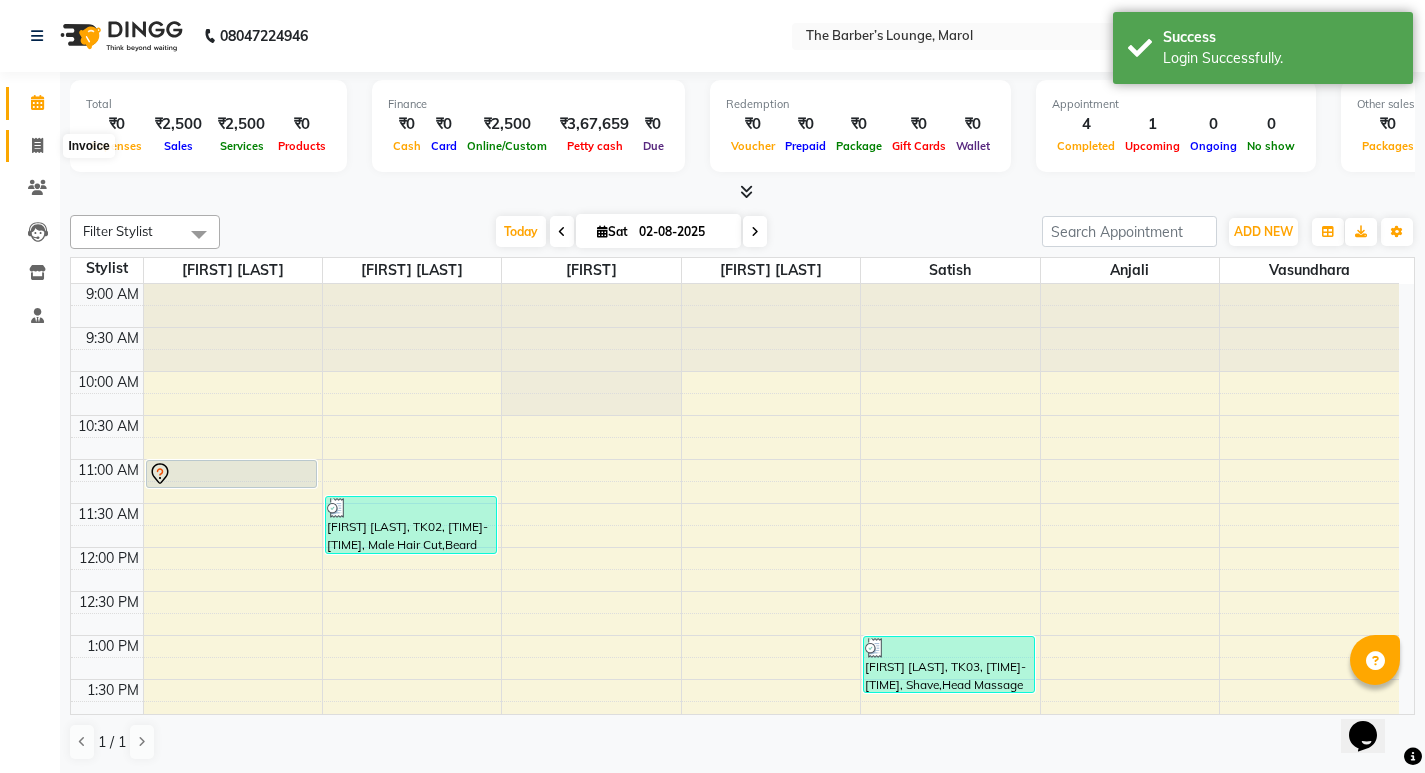 click 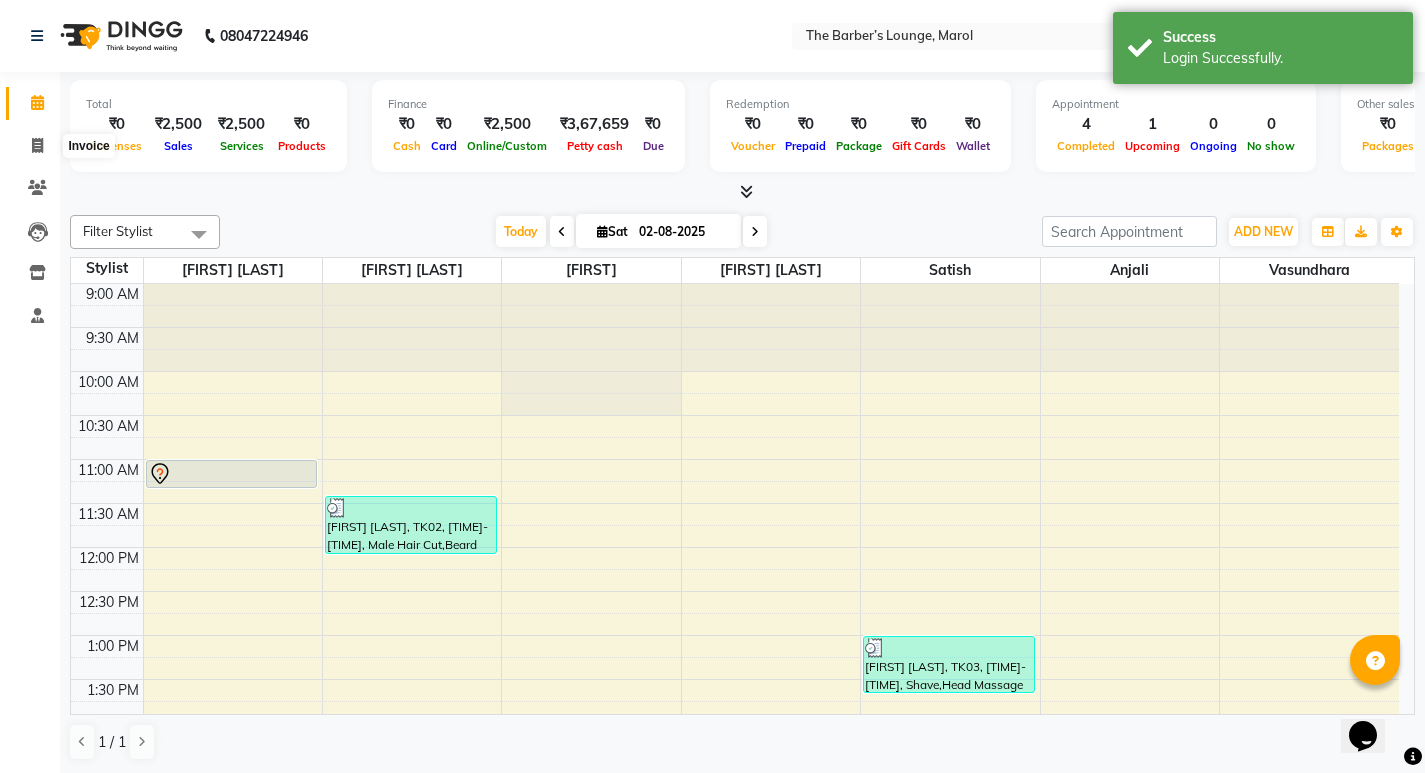 select on "service" 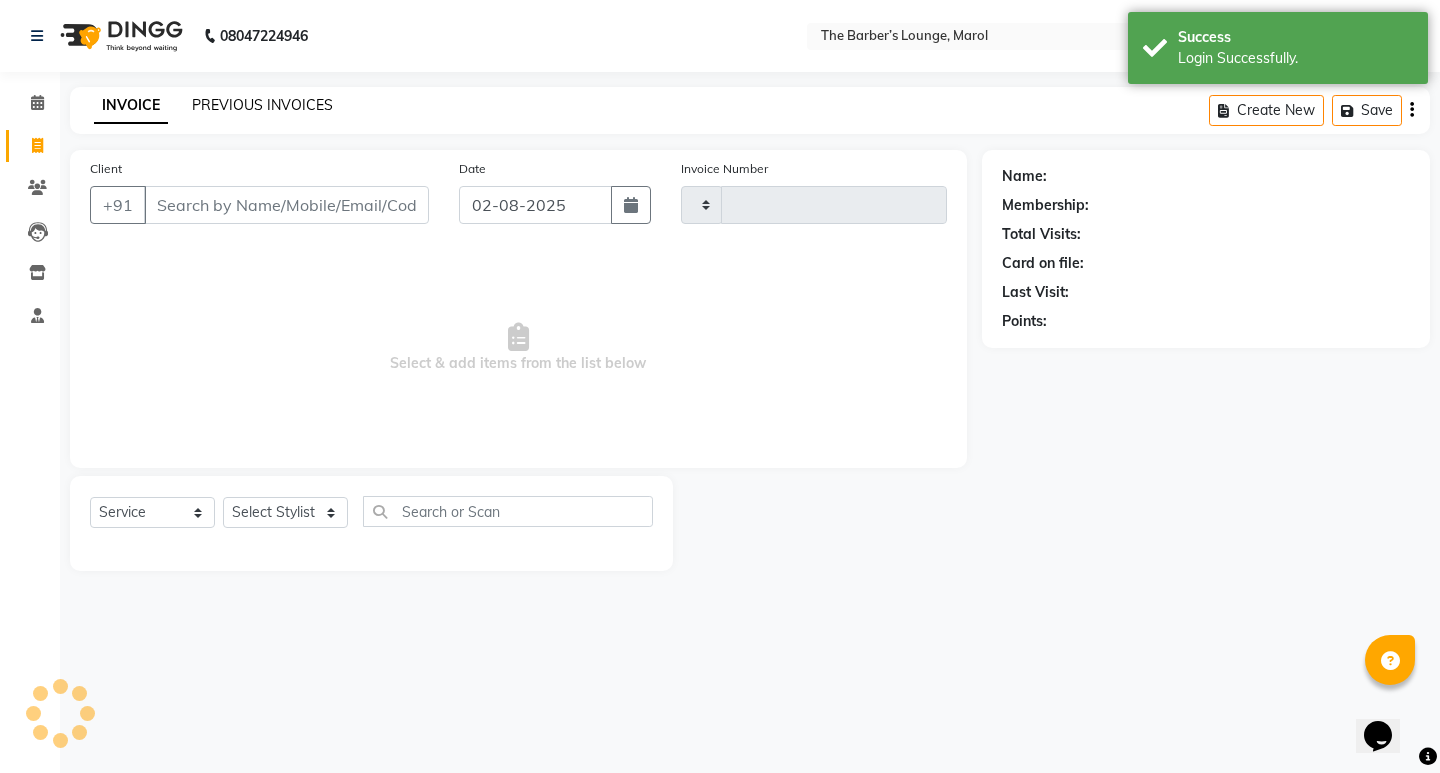 type on "1934" 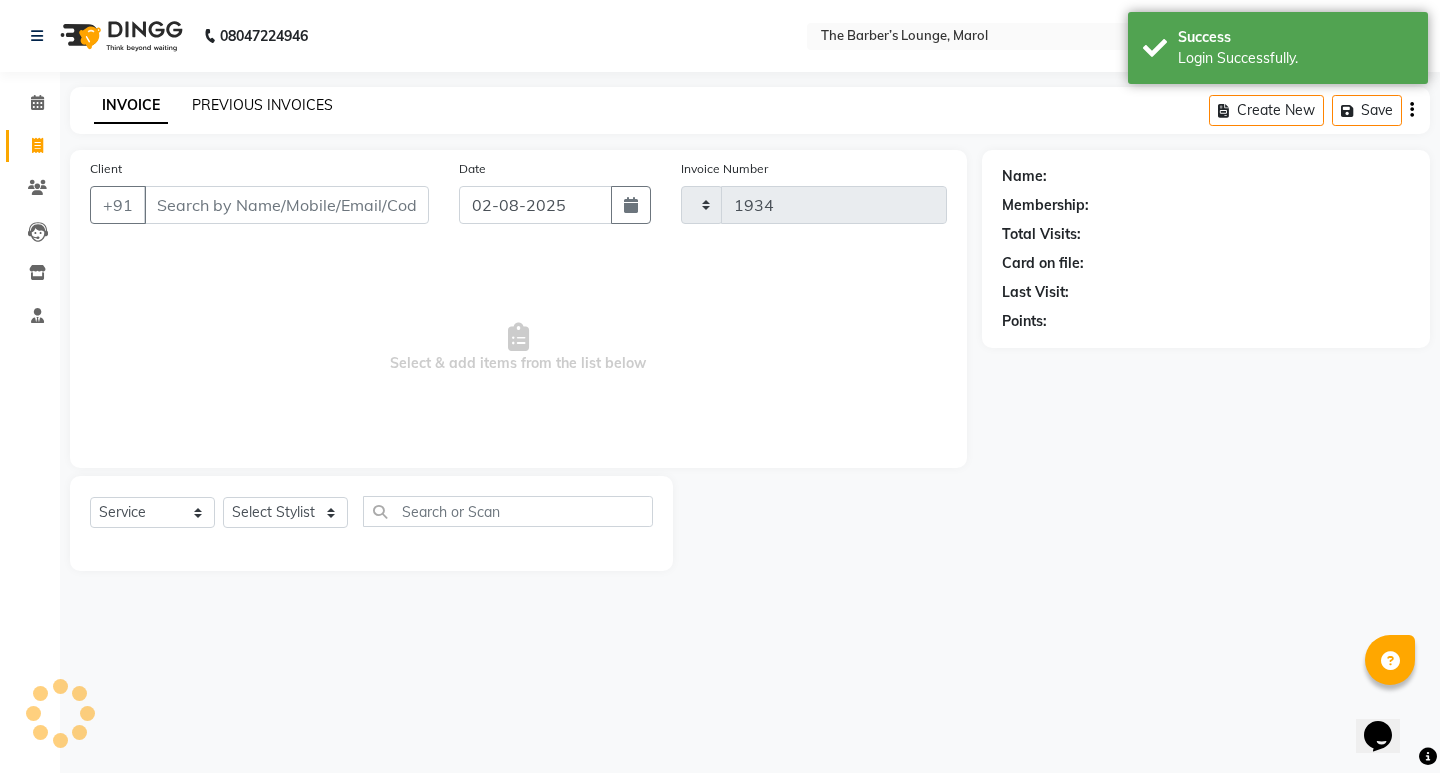 select on "7188" 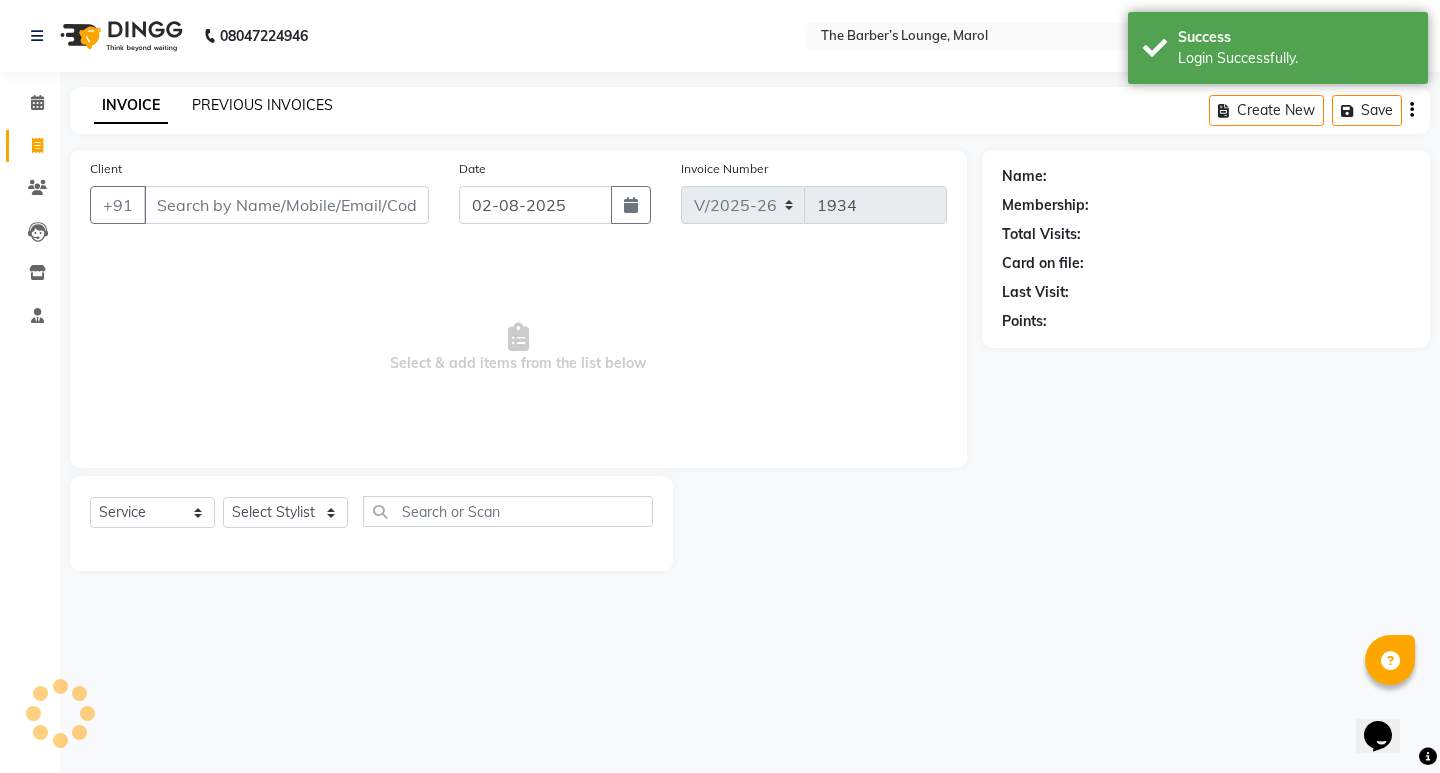 click on "PREVIOUS INVOICES" 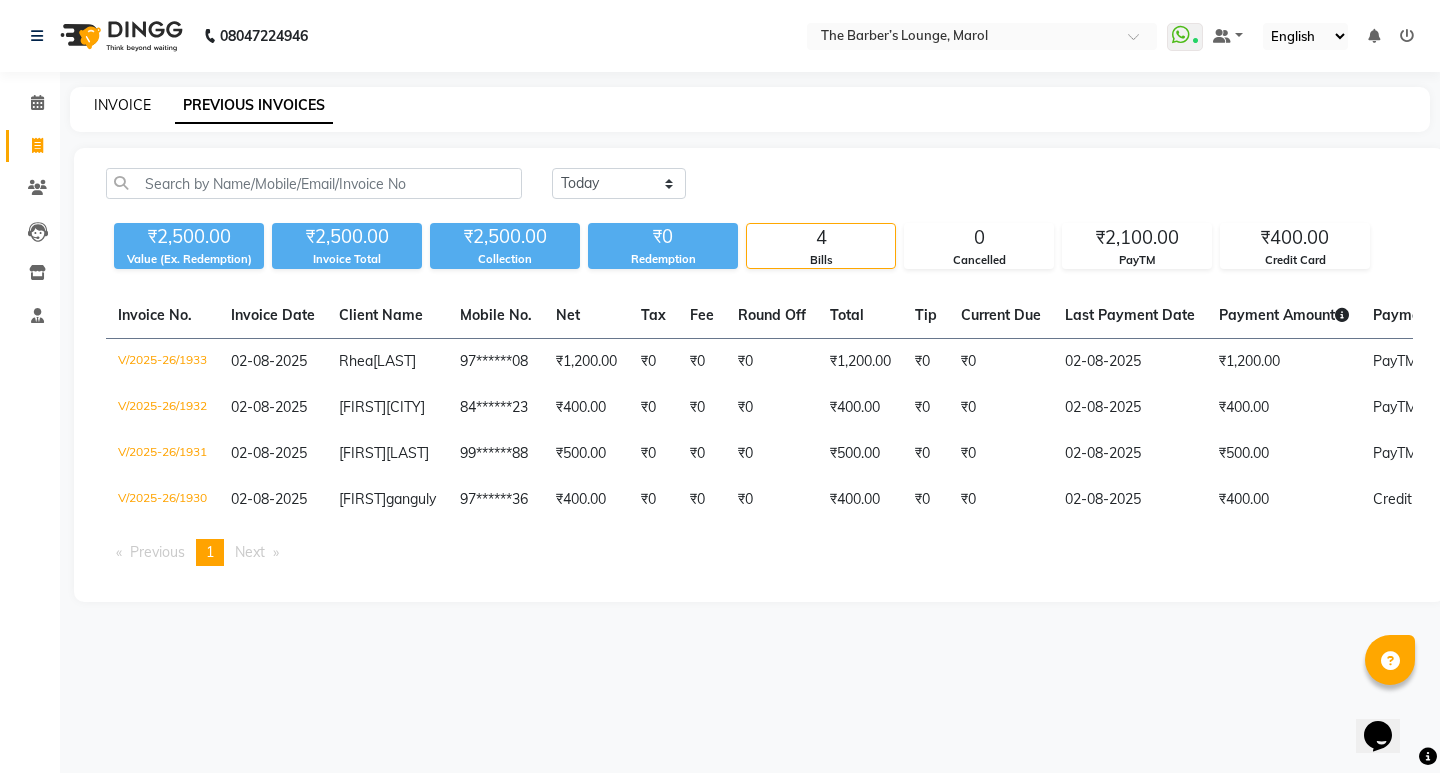 click on "INVOICE" 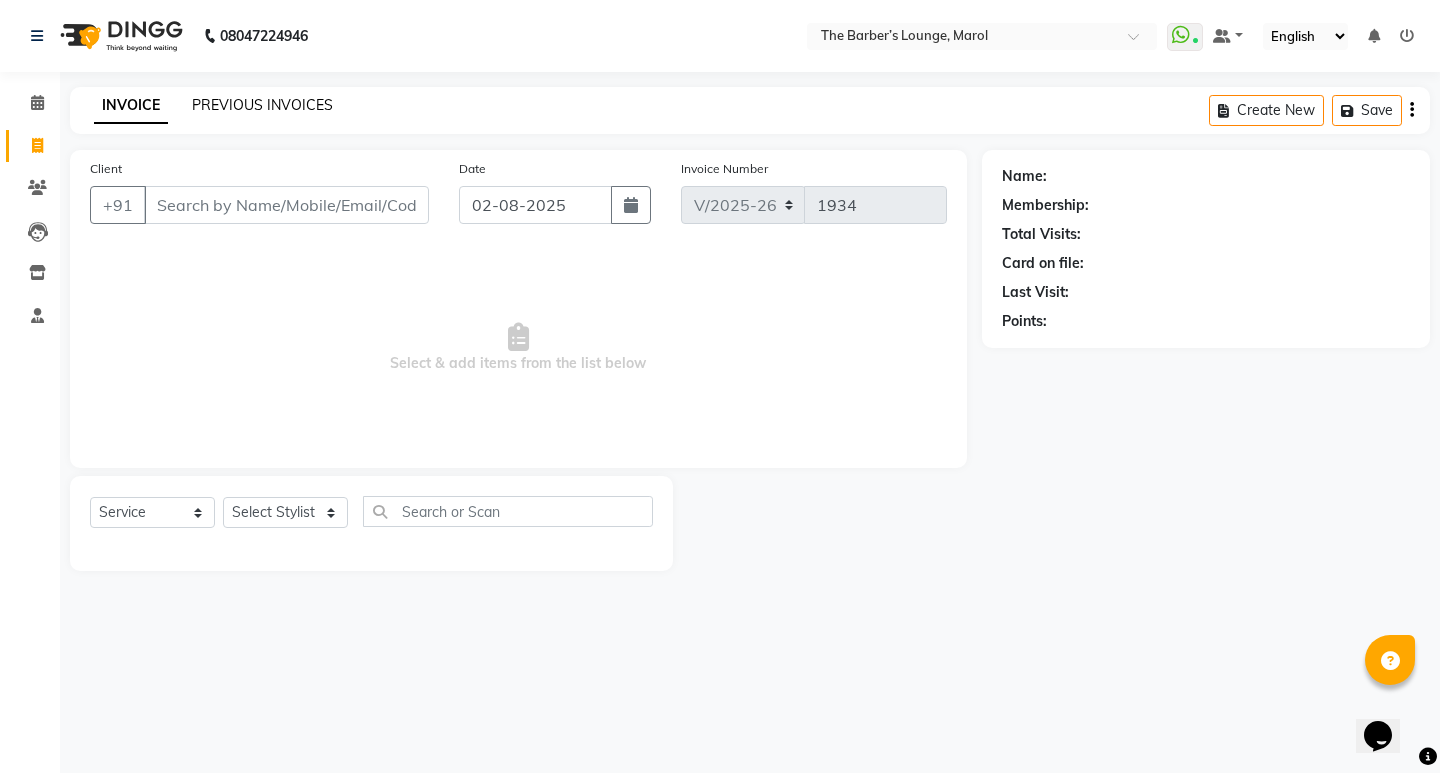 click on "PREVIOUS INVOICES" 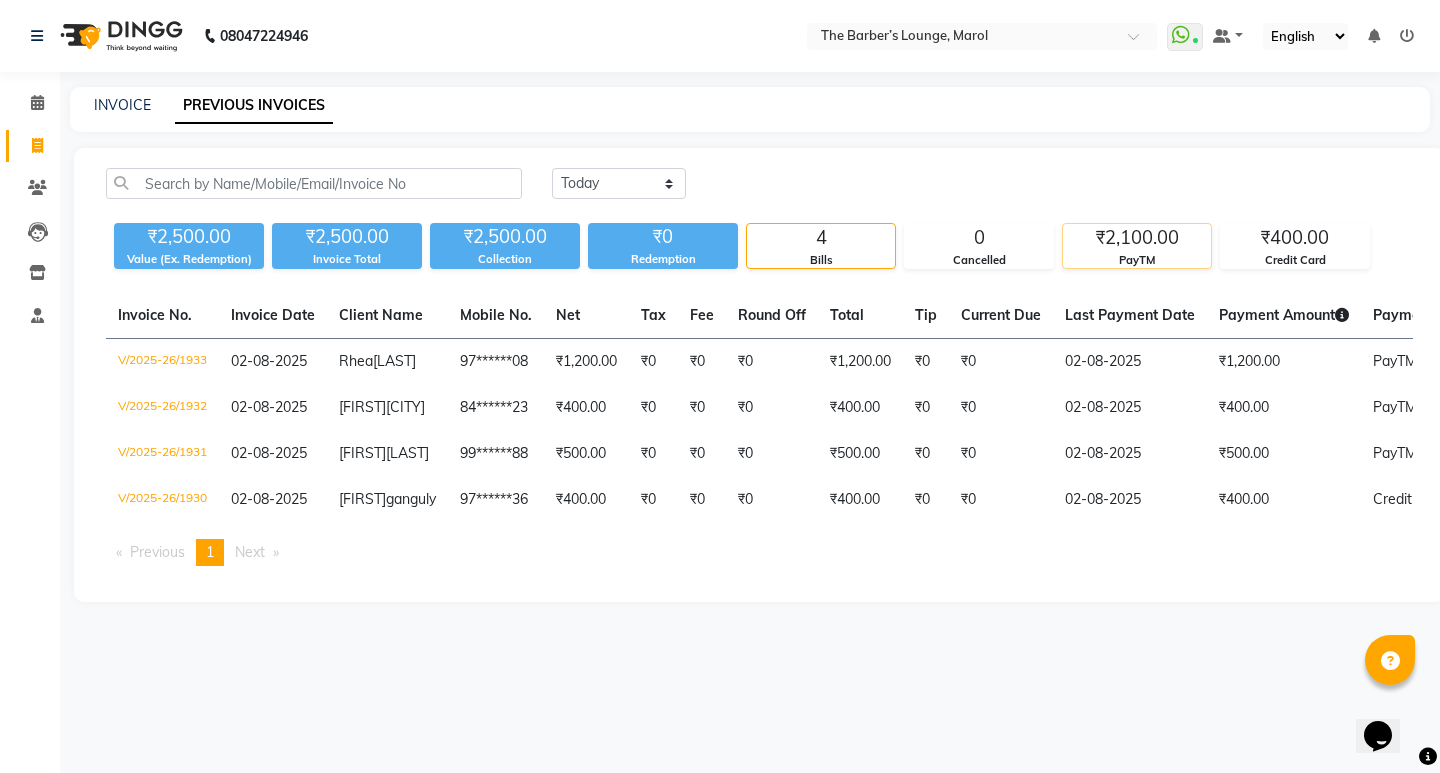 click on "₹2,100.00" 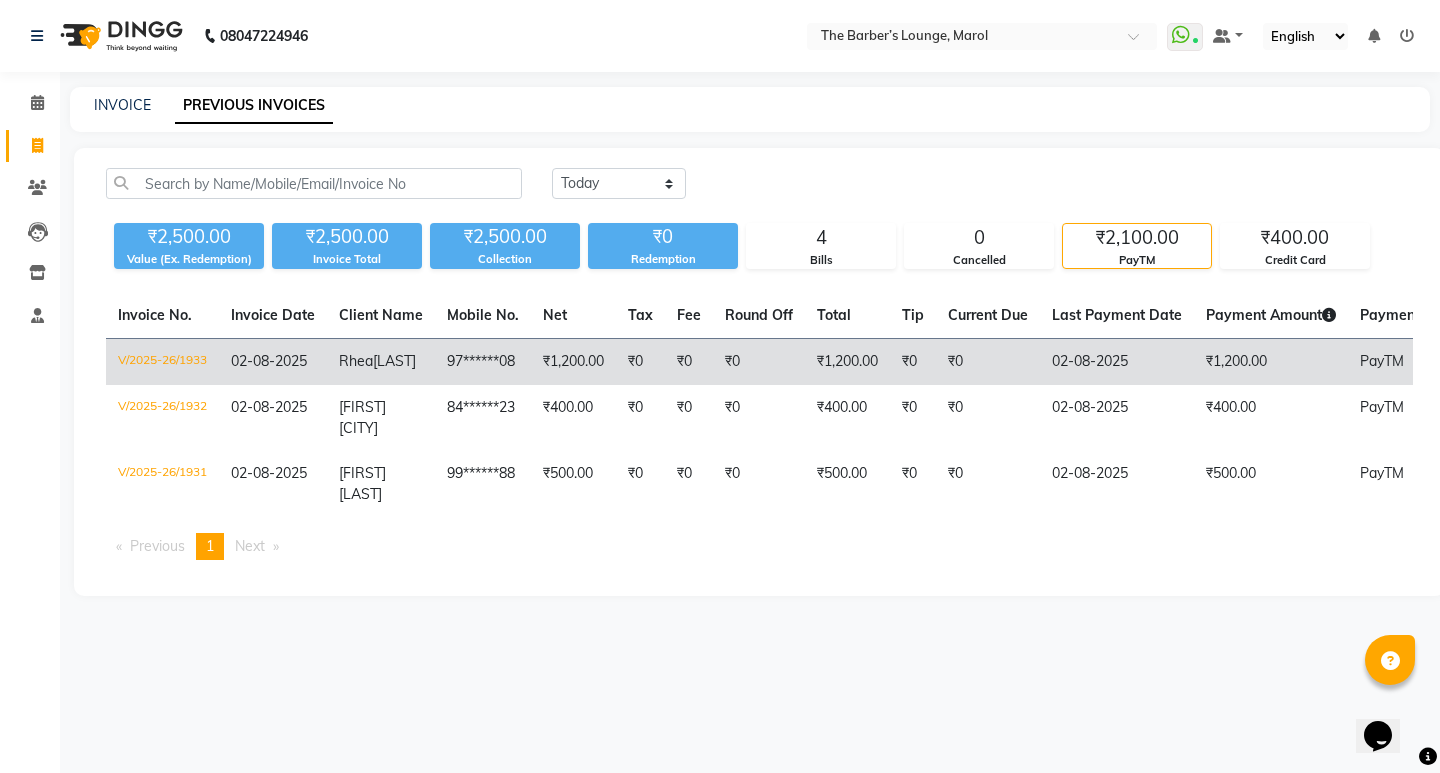 click on "₹1,200.00" 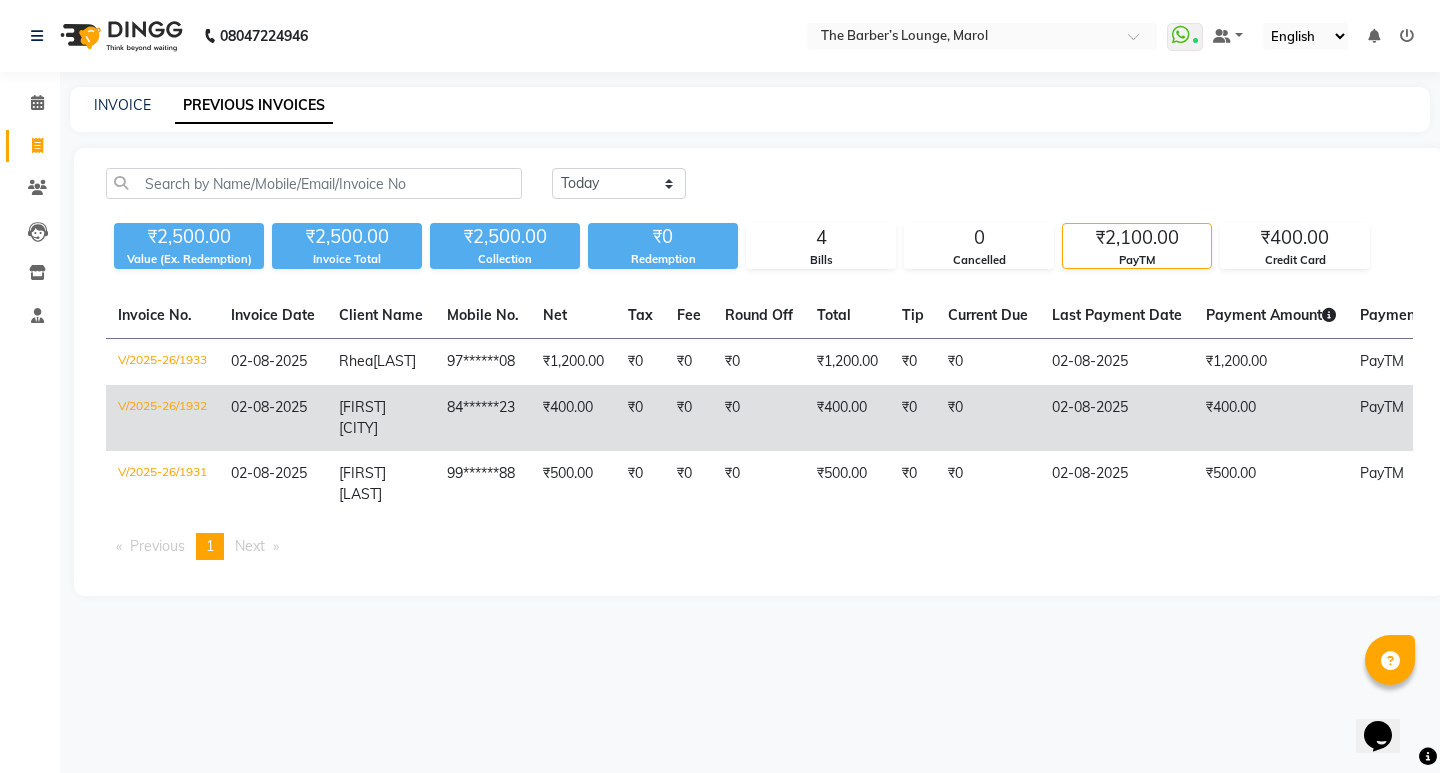 click on "84******23" 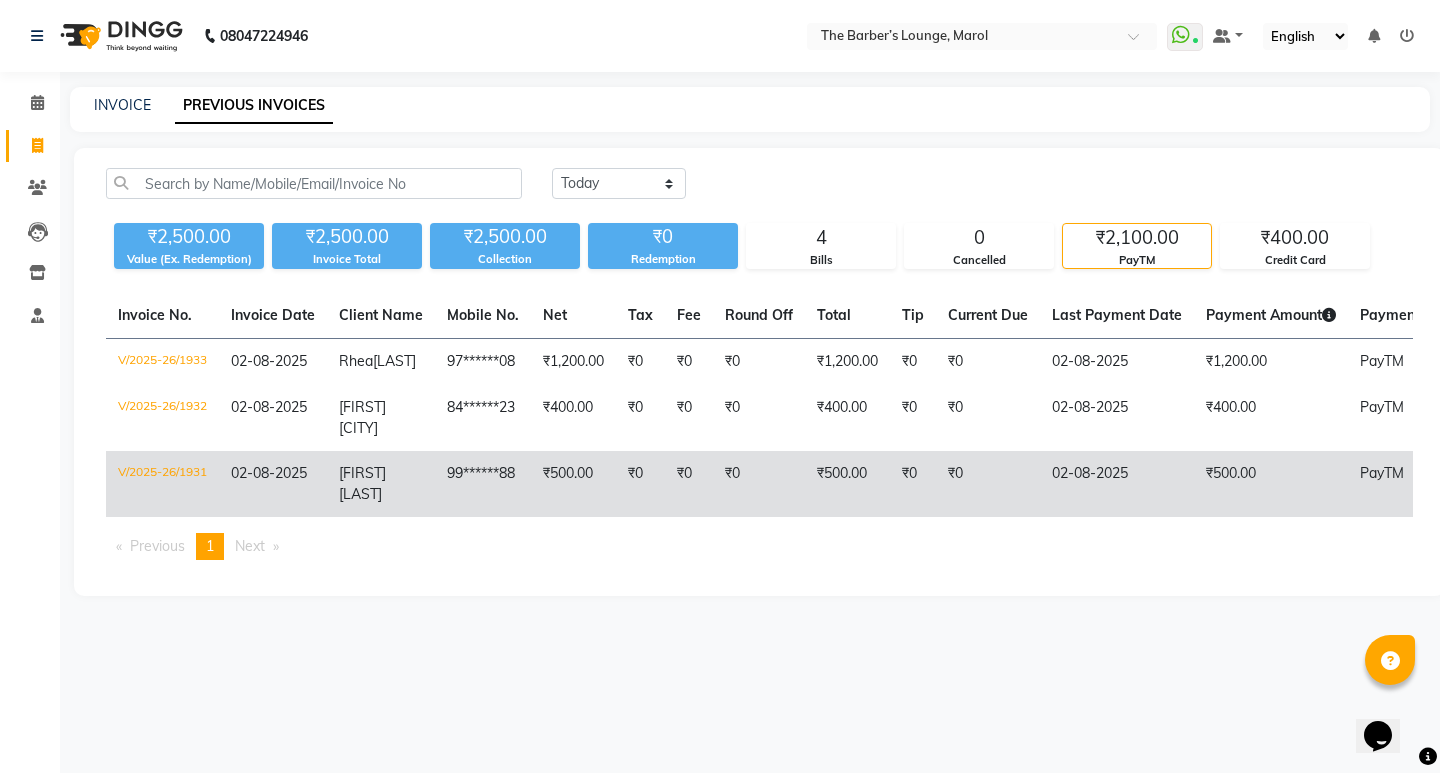 click on "99******88" 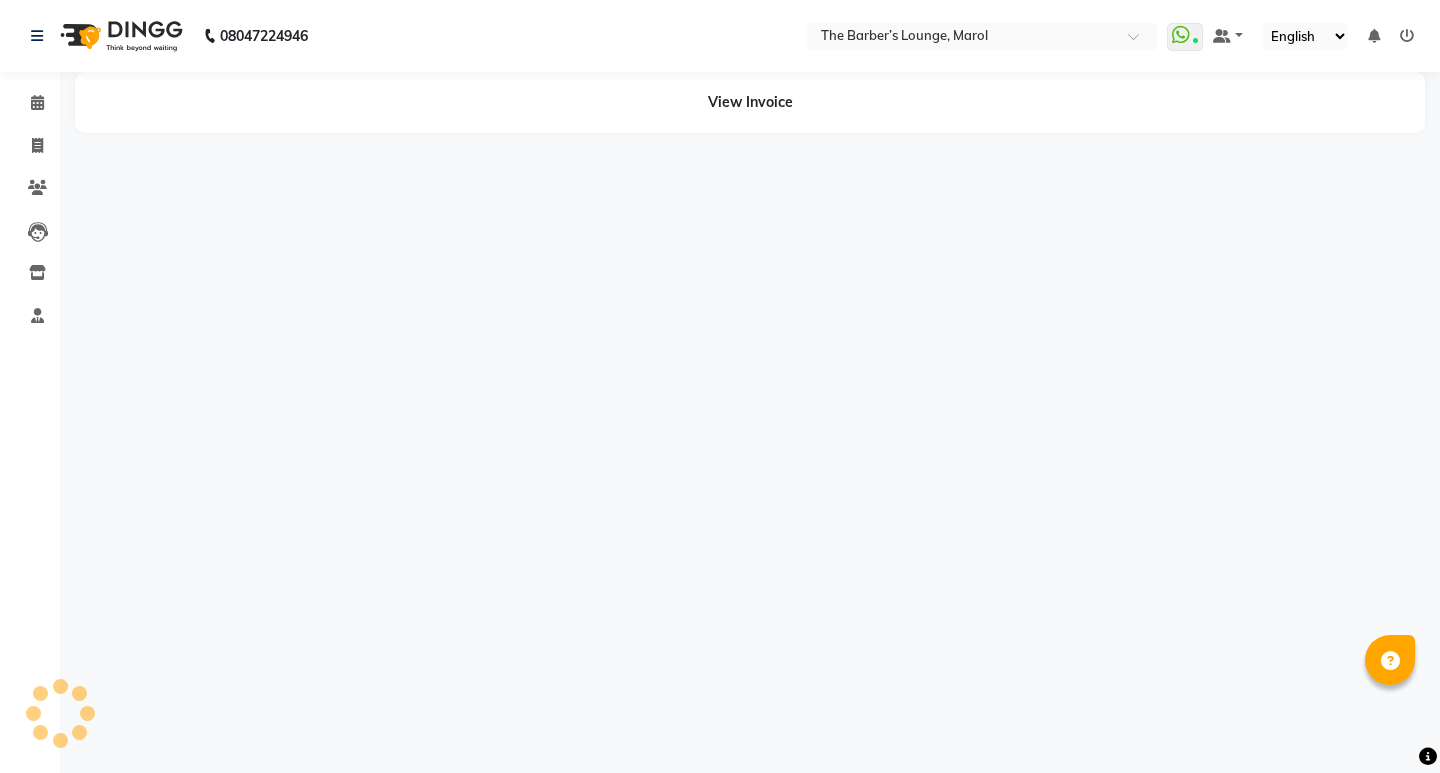 scroll, scrollTop: 0, scrollLeft: 0, axis: both 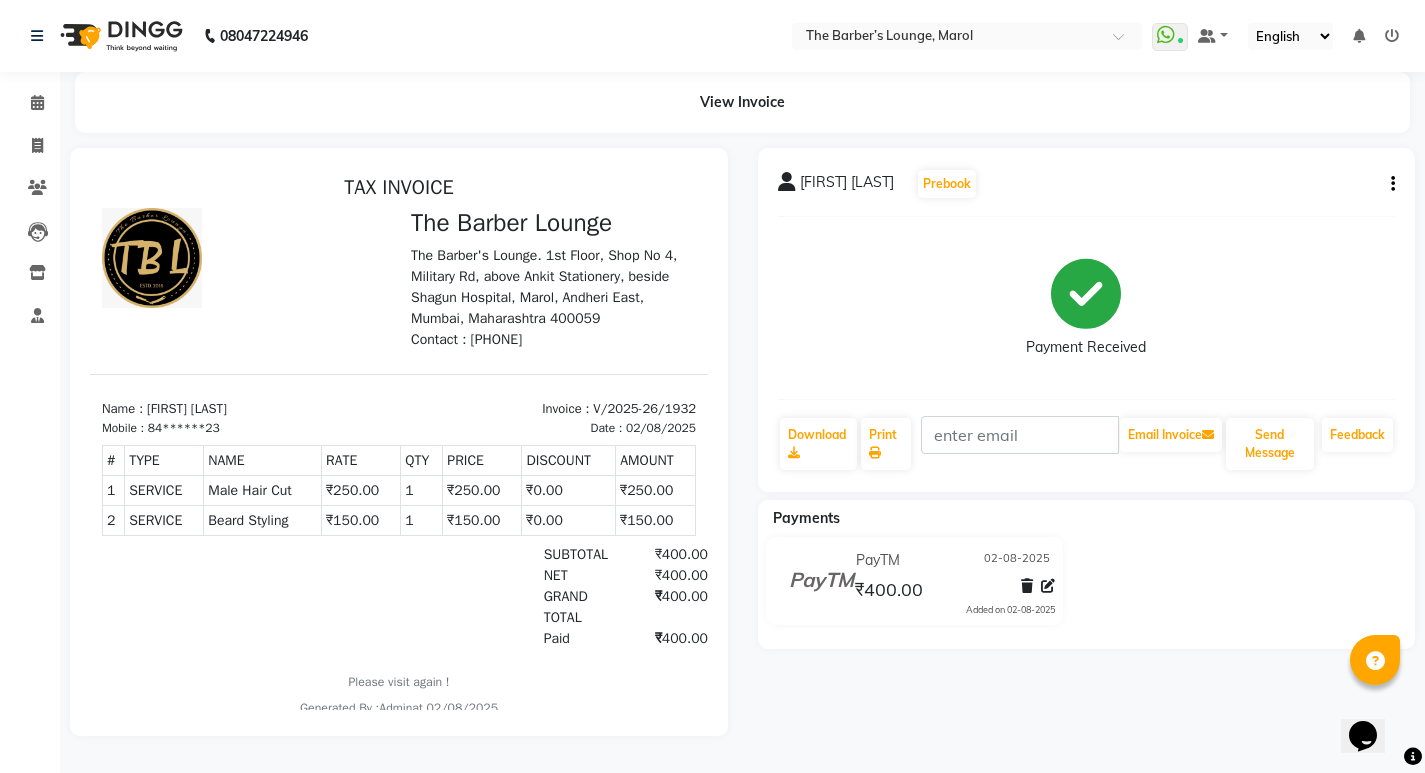 click 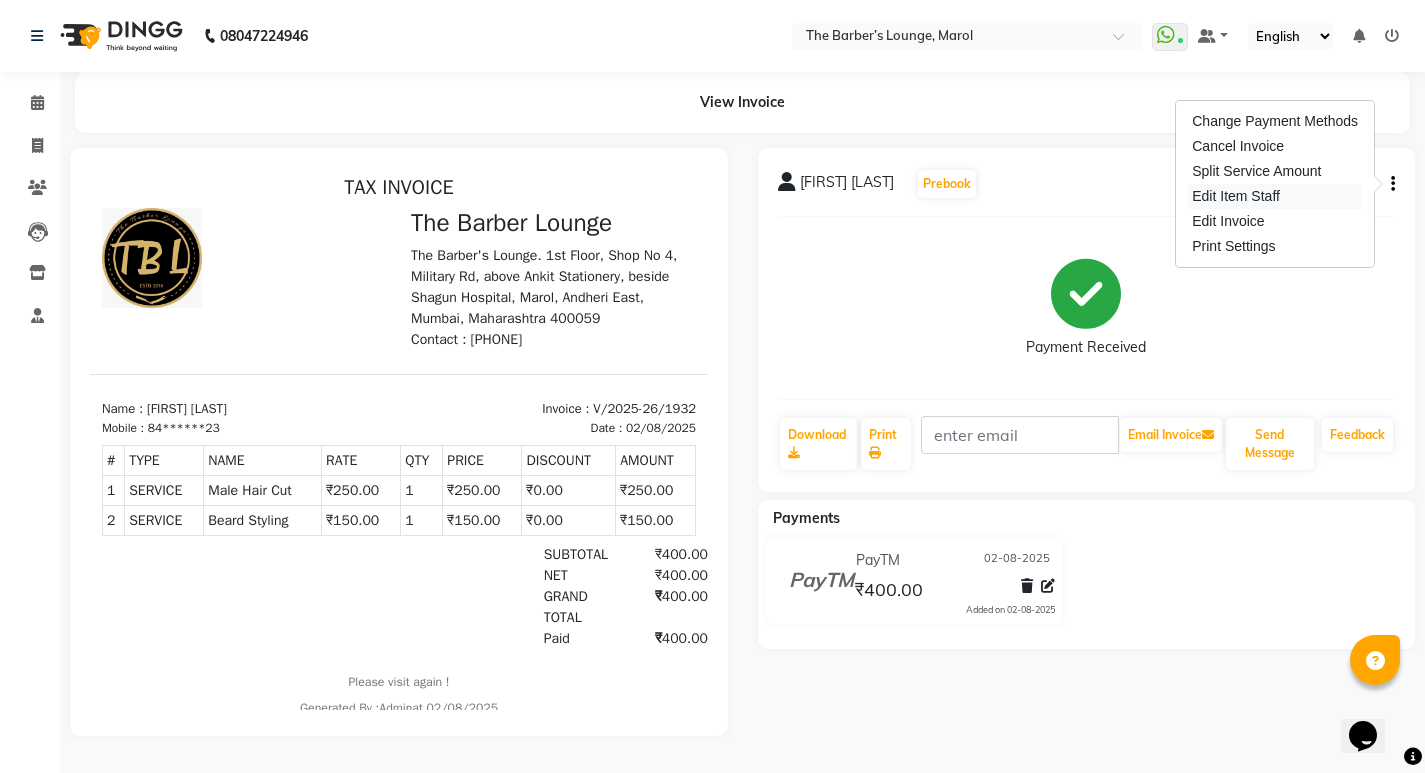 click on "Edit Item Staff" at bounding box center (1275, 196) 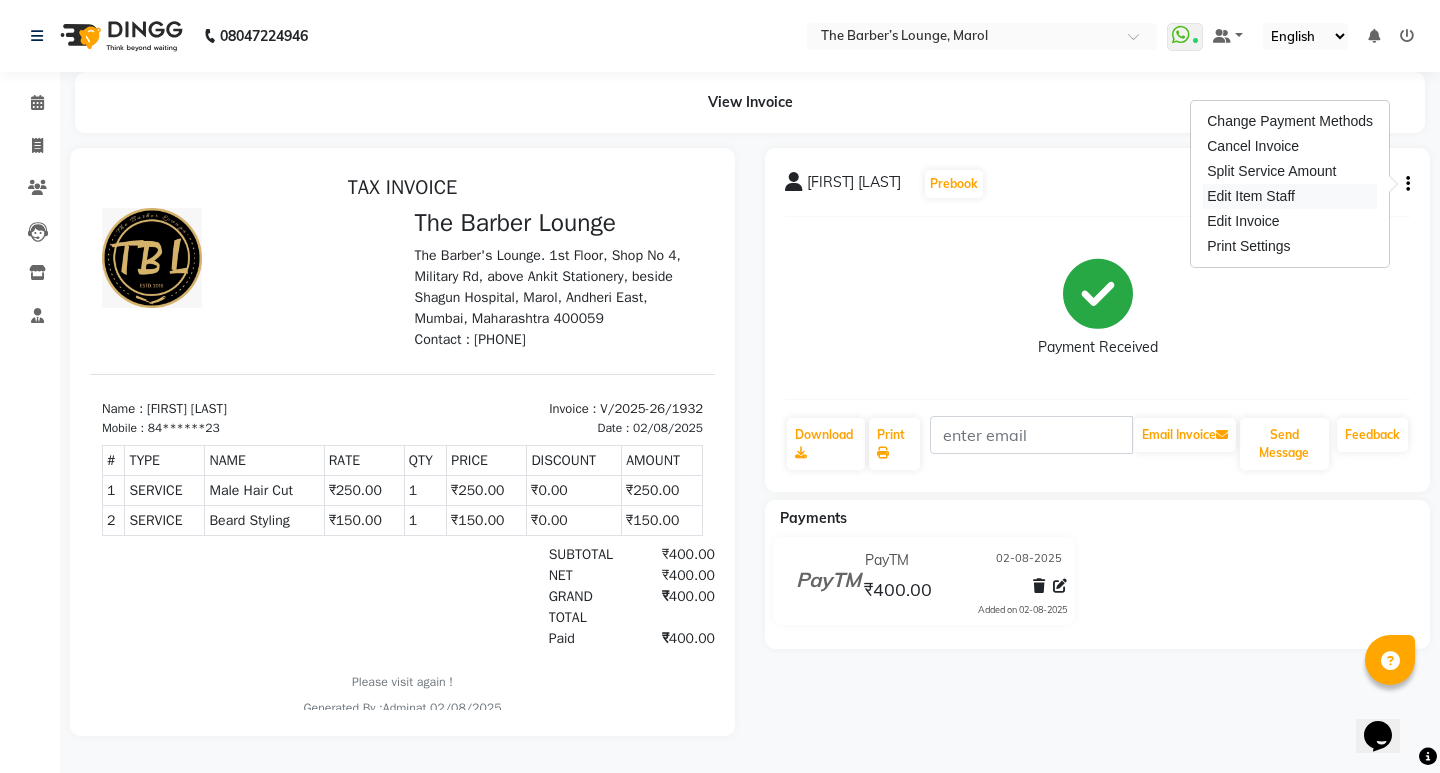 select on "64222" 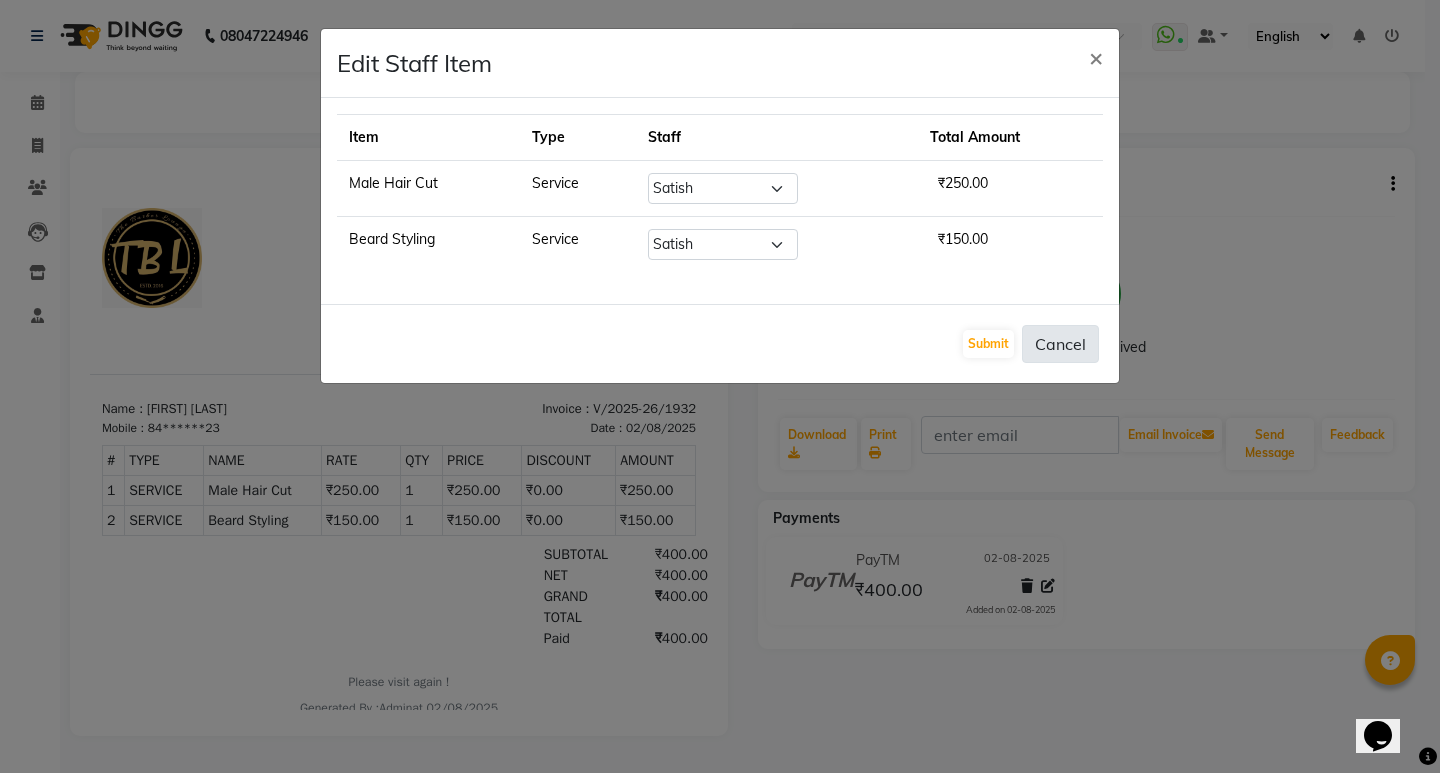 click on "Cancel" 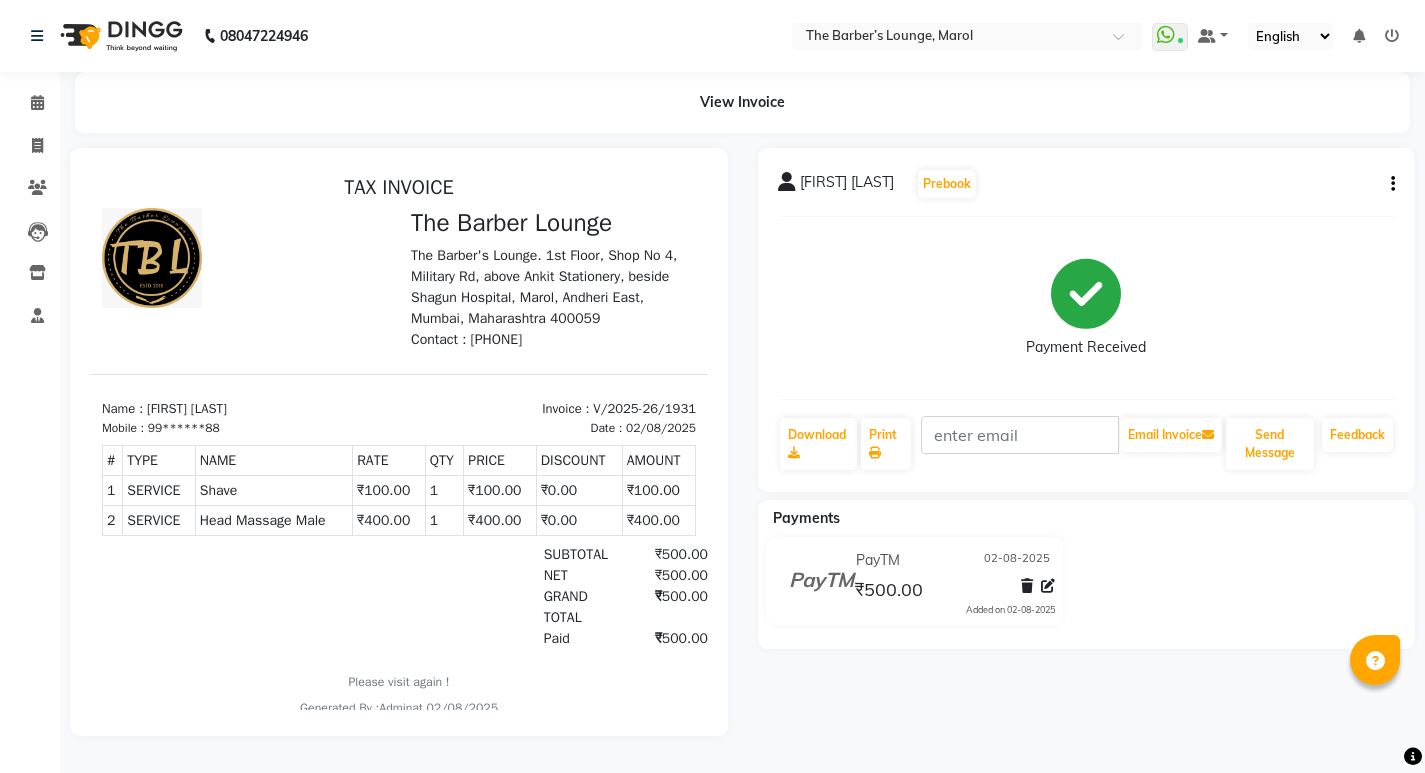 scroll, scrollTop: 0, scrollLeft: 0, axis: both 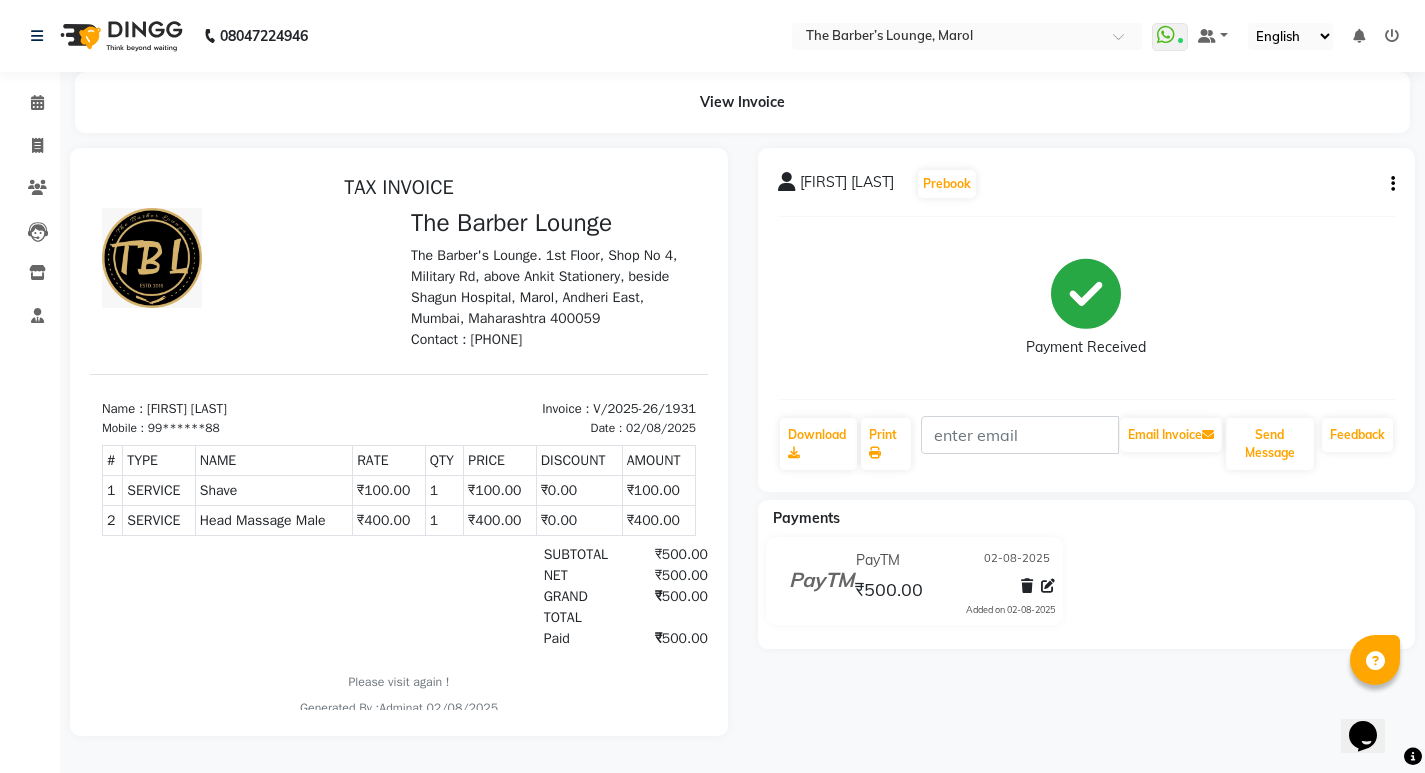 click 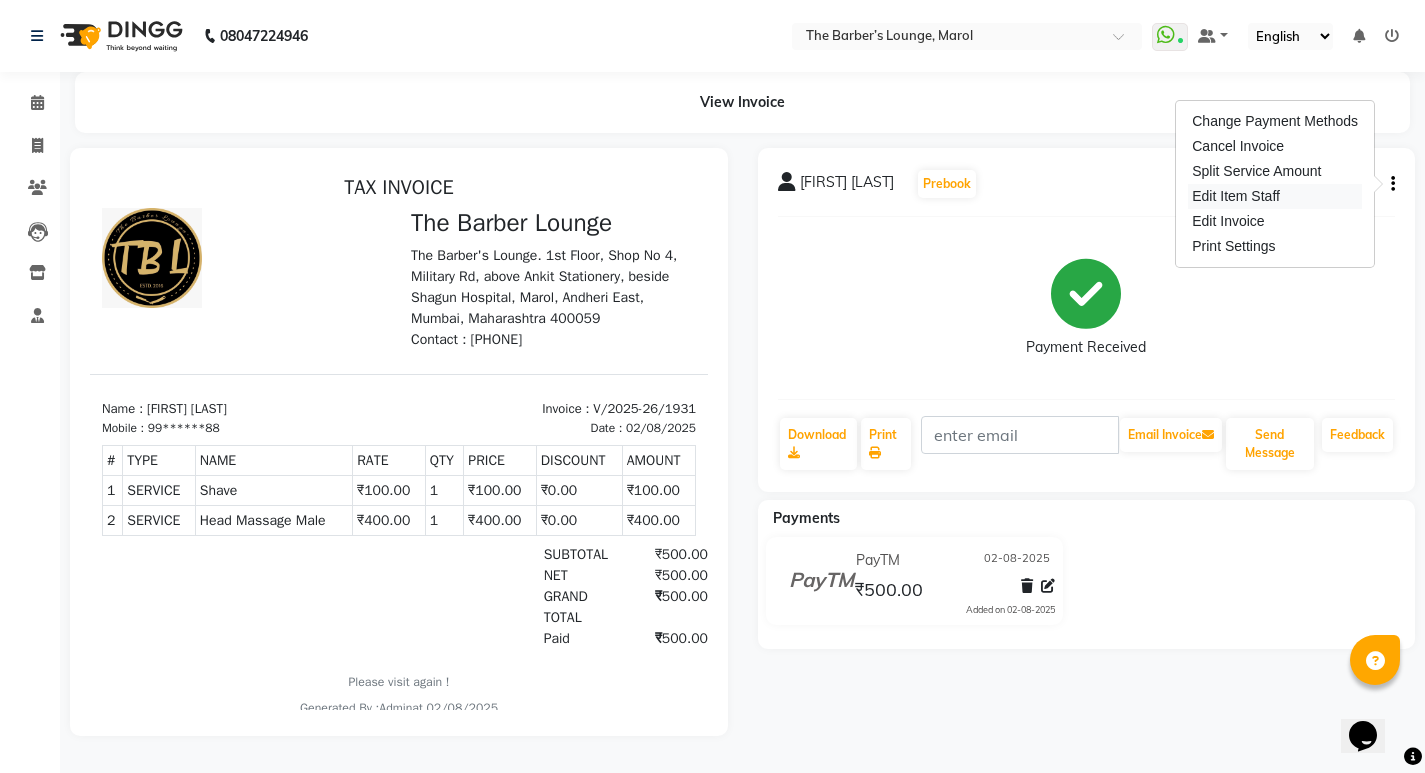 click on "Edit Item Staff" at bounding box center (1275, 196) 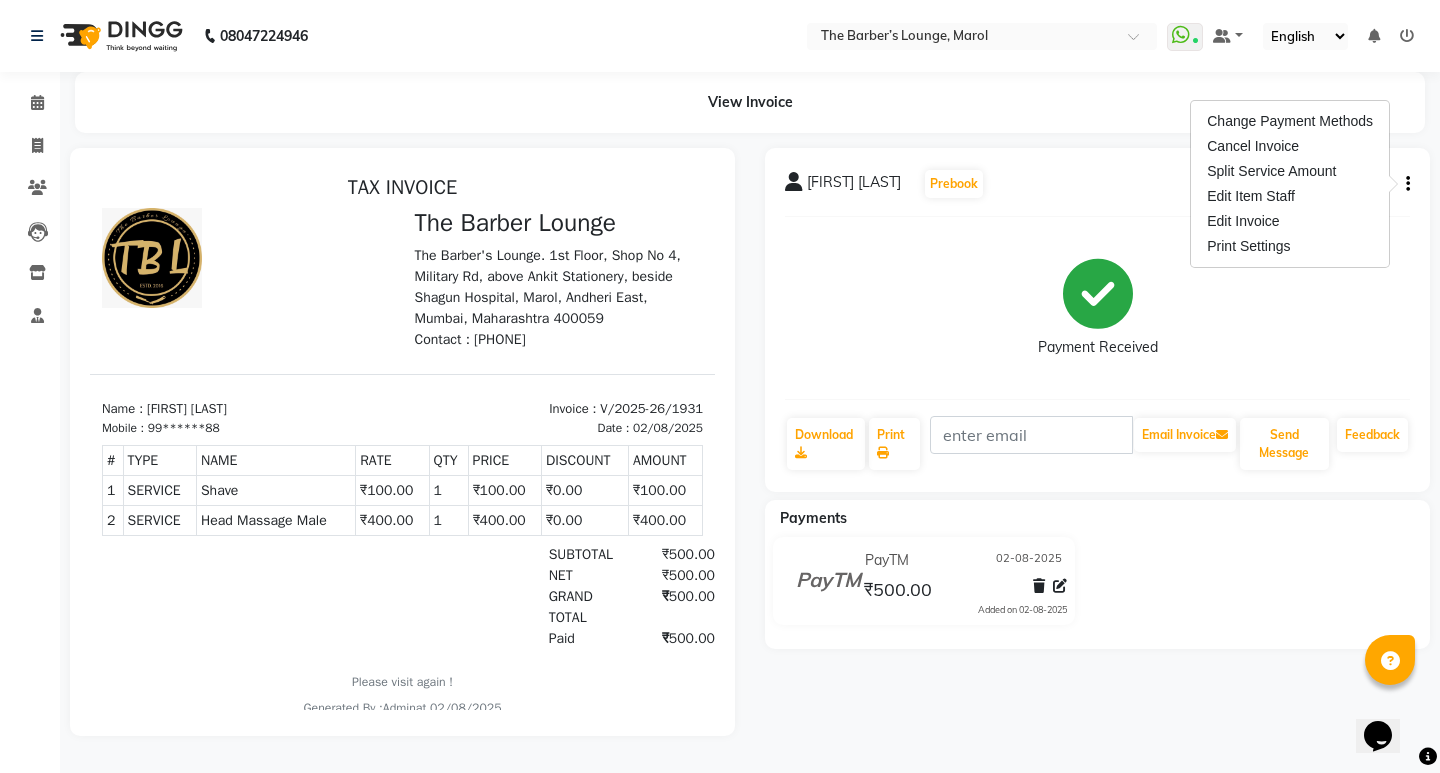 select on "64222" 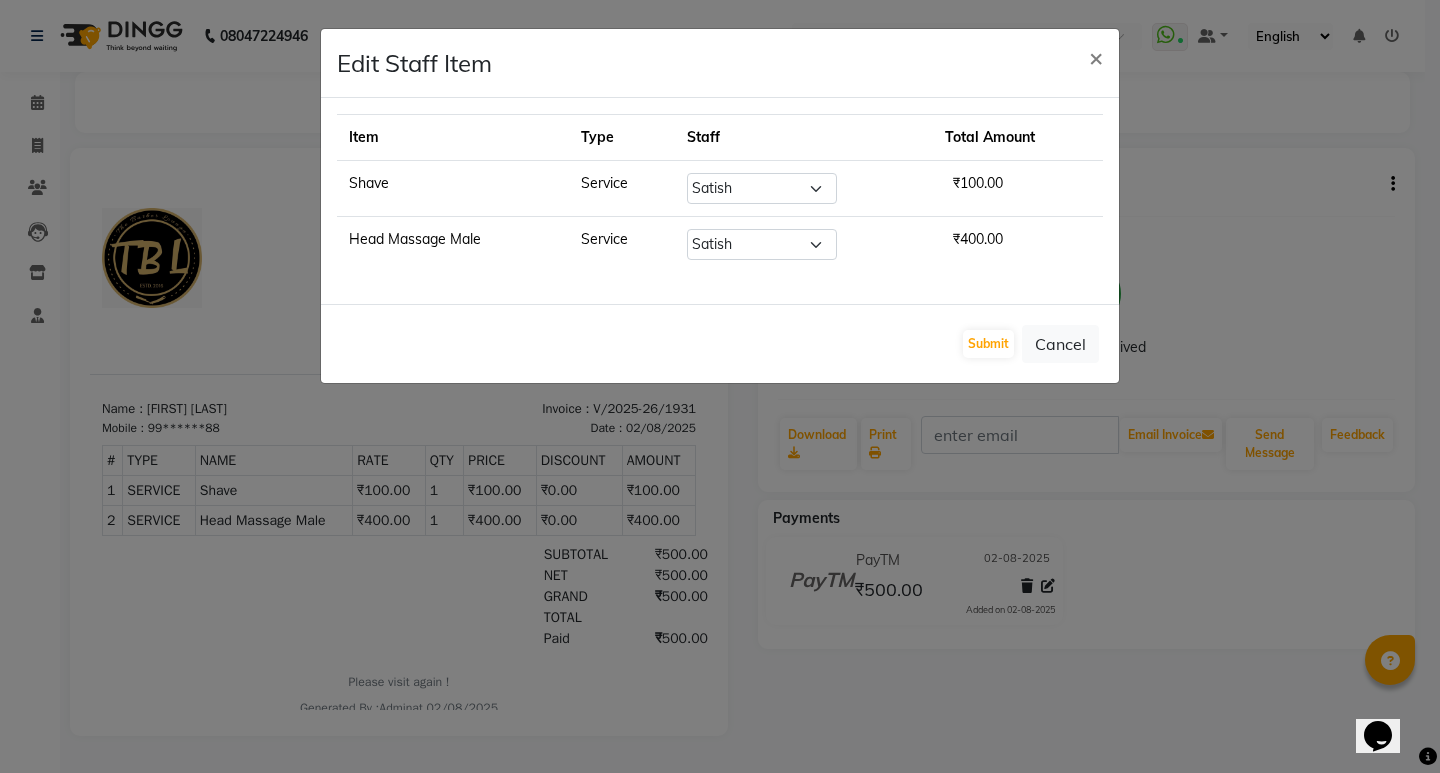 click on "Submit   Cancel" 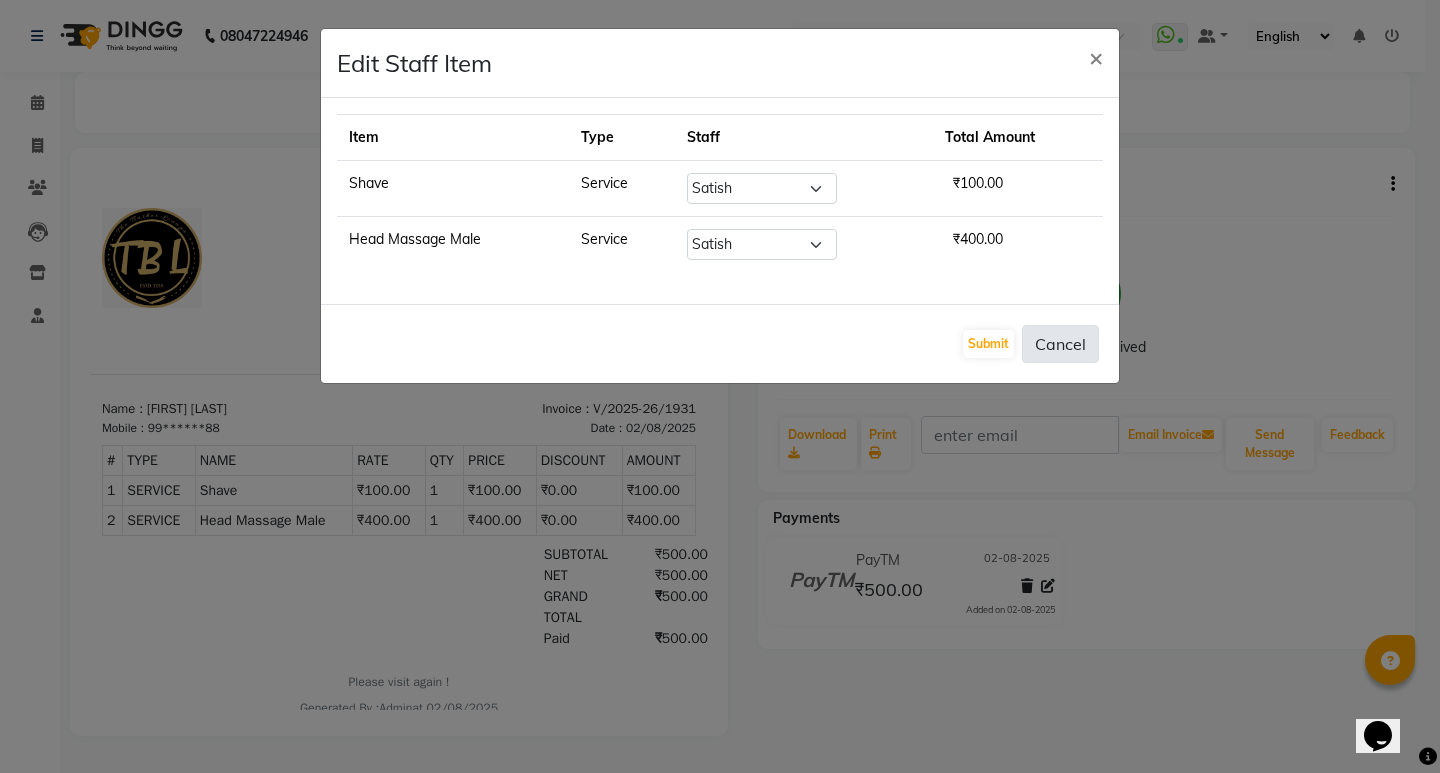 click on "Cancel" 